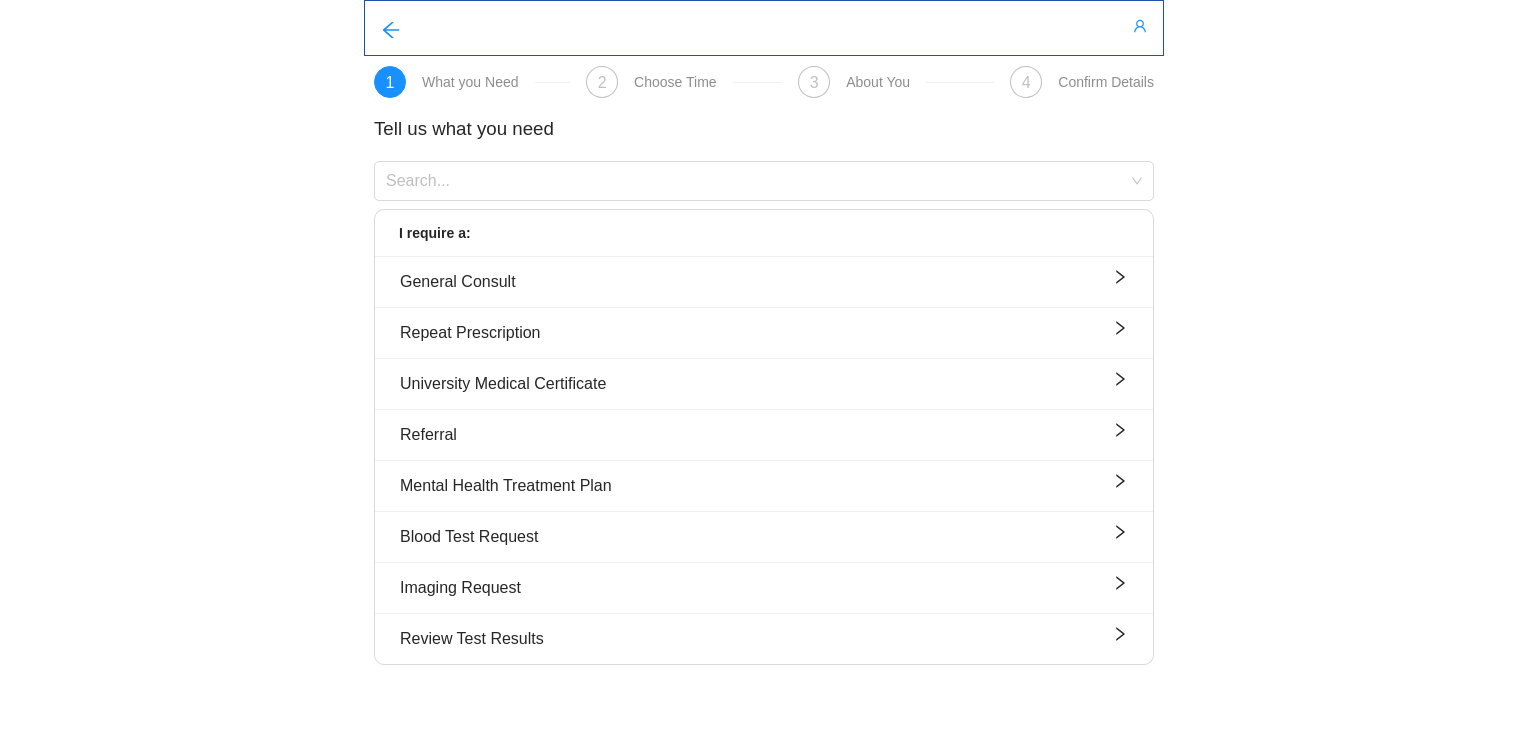 scroll, scrollTop: 0, scrollLeft: 0, axis: both 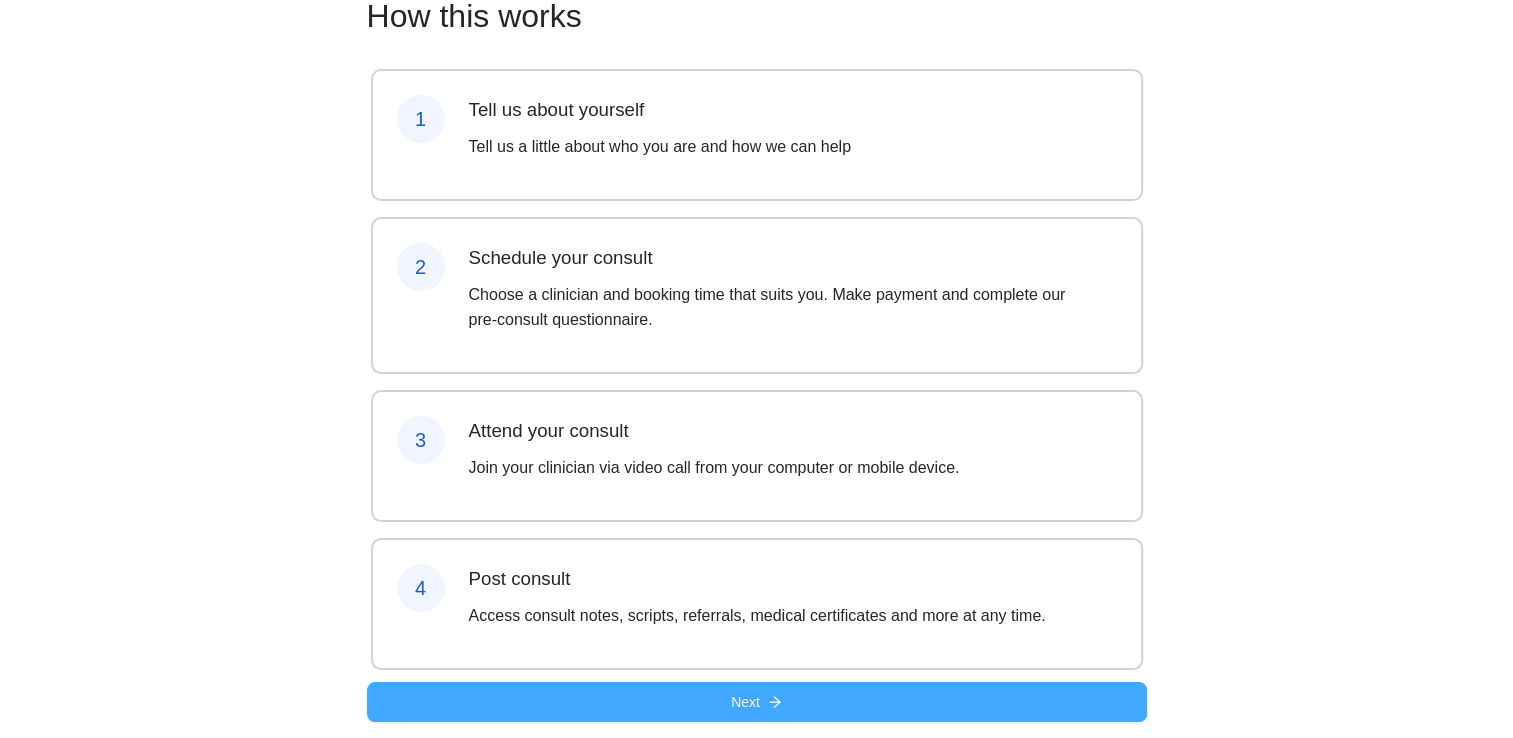 click on "Next" at bounding box center (757, 702) 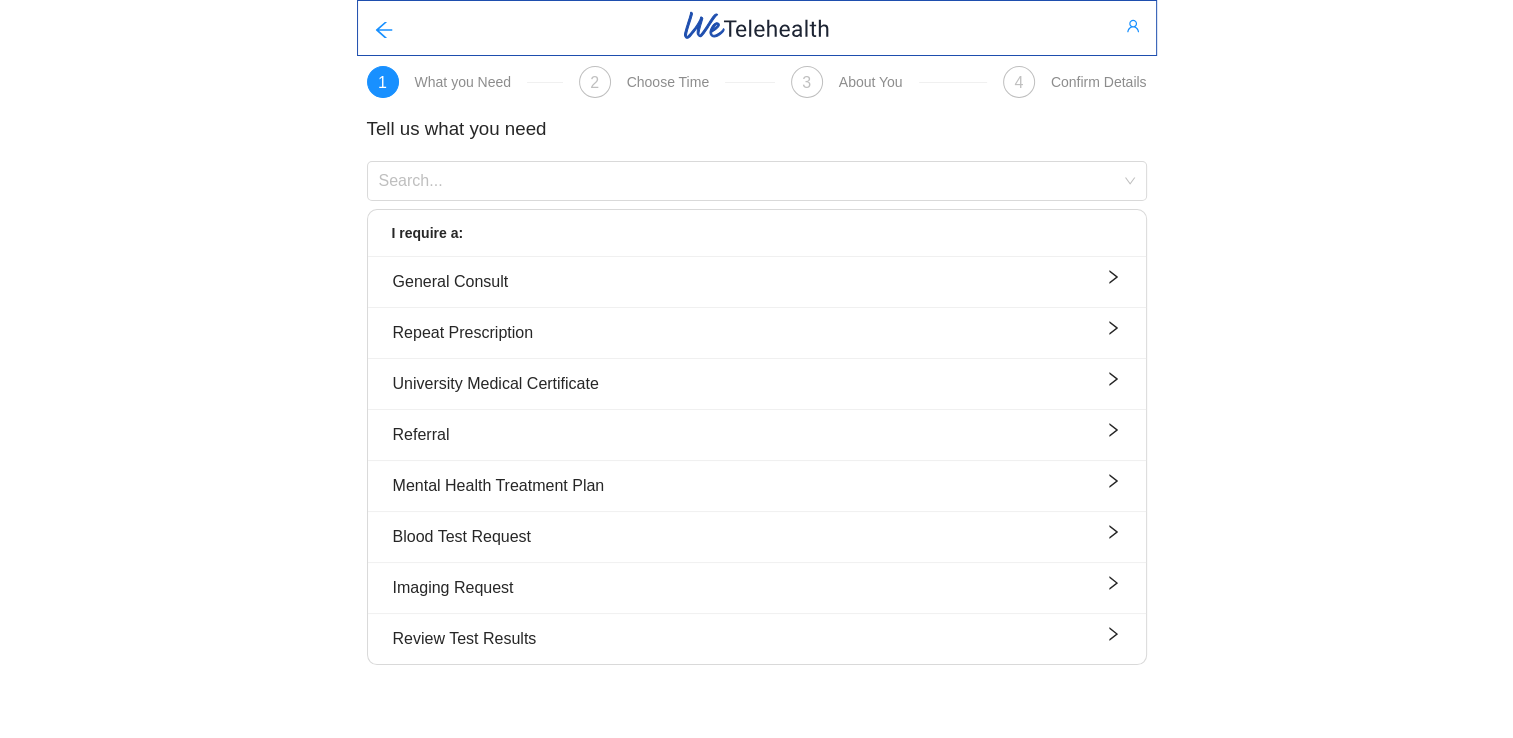 scroll, scrollTop: 0, scrollLeft: 0, axis: both 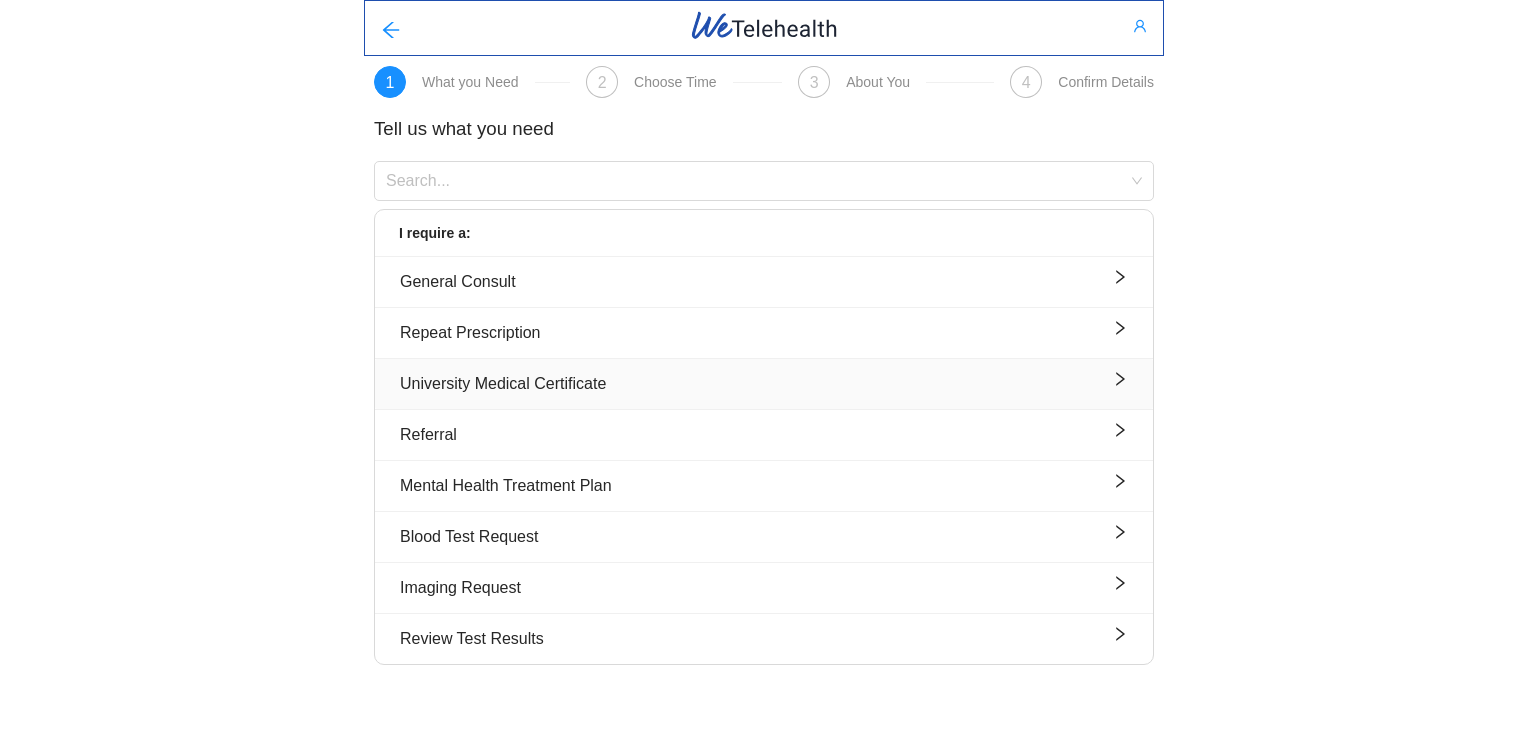 click on "University Medical Certificate" at bounding box center [764, 383] 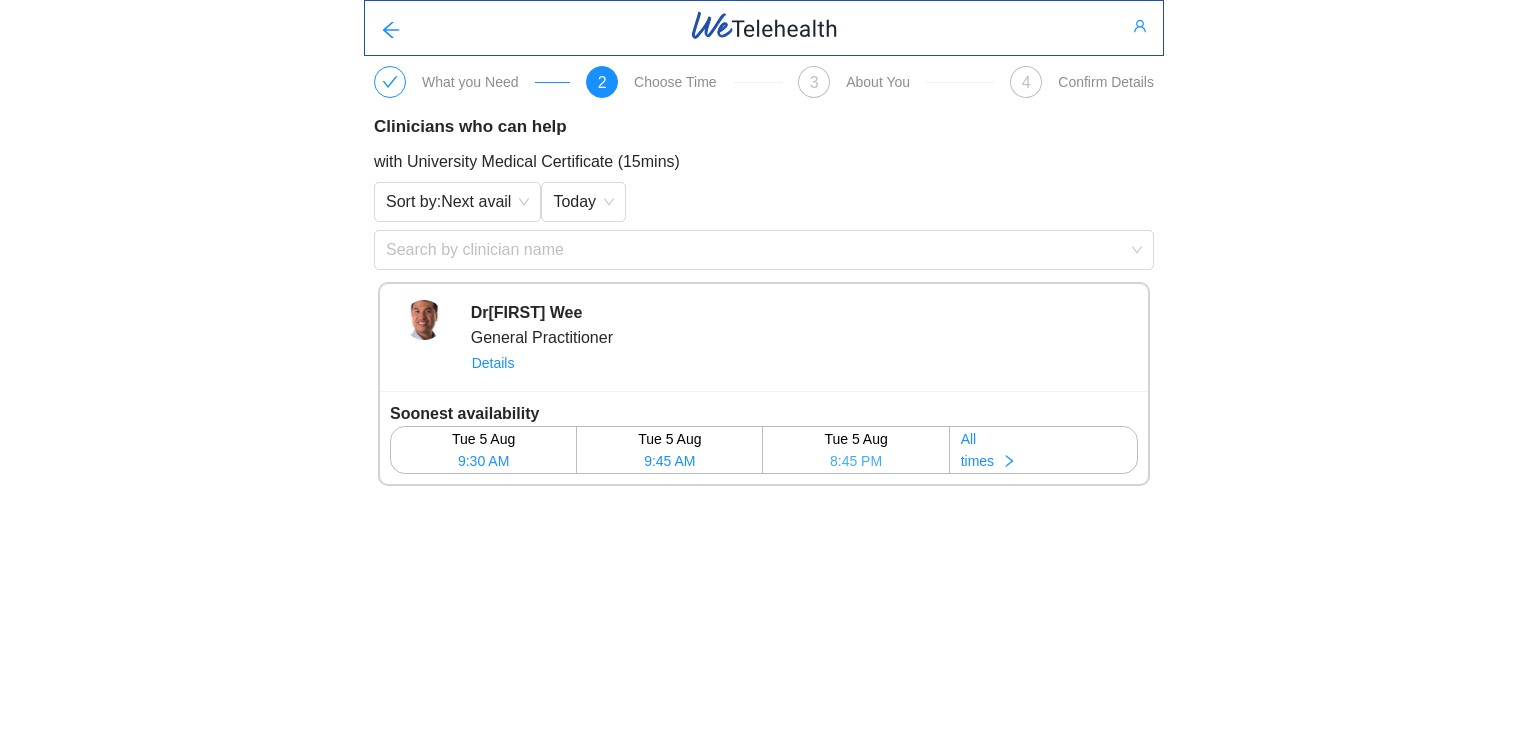 click on "[DAY] [DATE]" at bounding box center [855, 439] 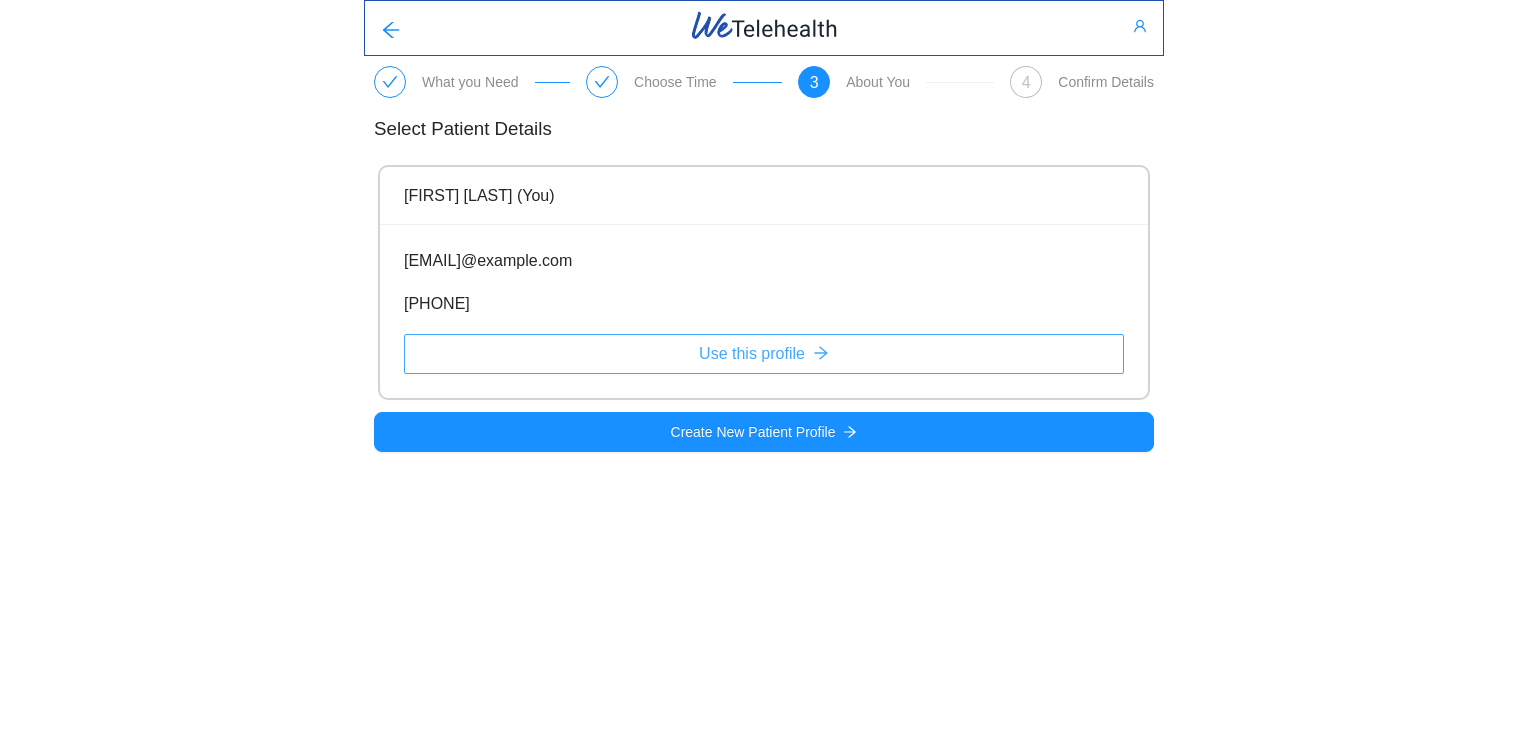 click on "Use this profile" at bounding box center [752, 353] 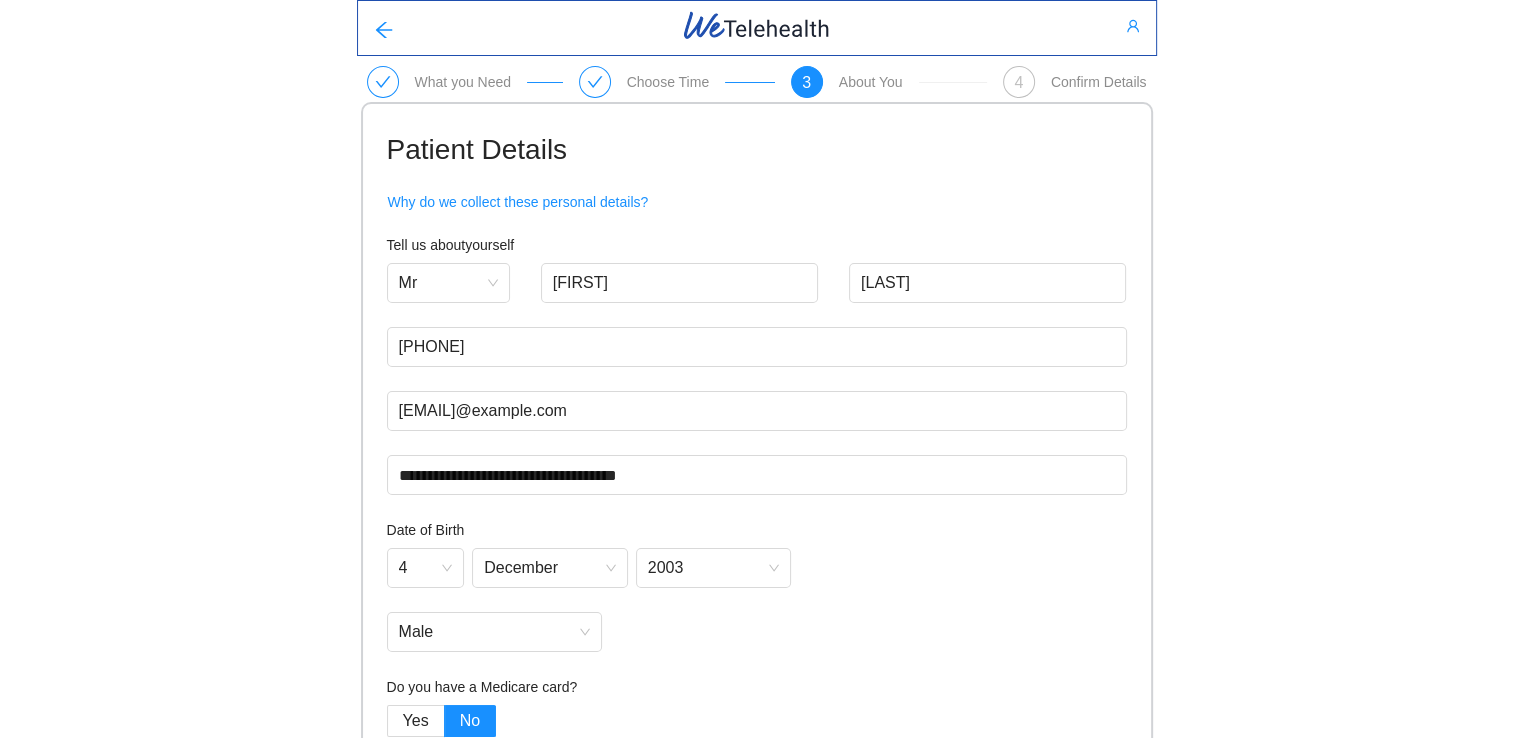 scroll, scrollTop: 88, scrollLeft: 0, axis: vertical 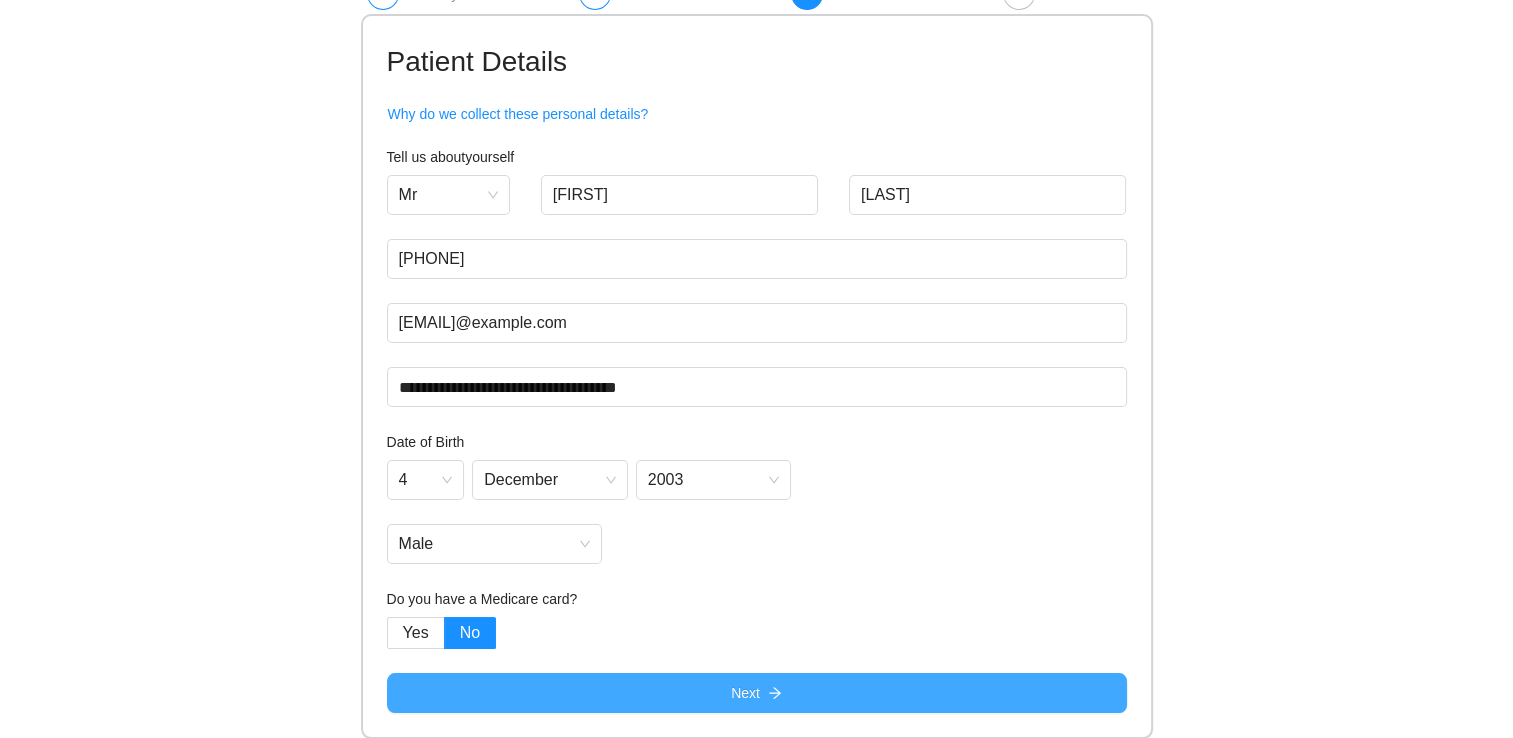 click on "Next" at bounding box center (757, 693) 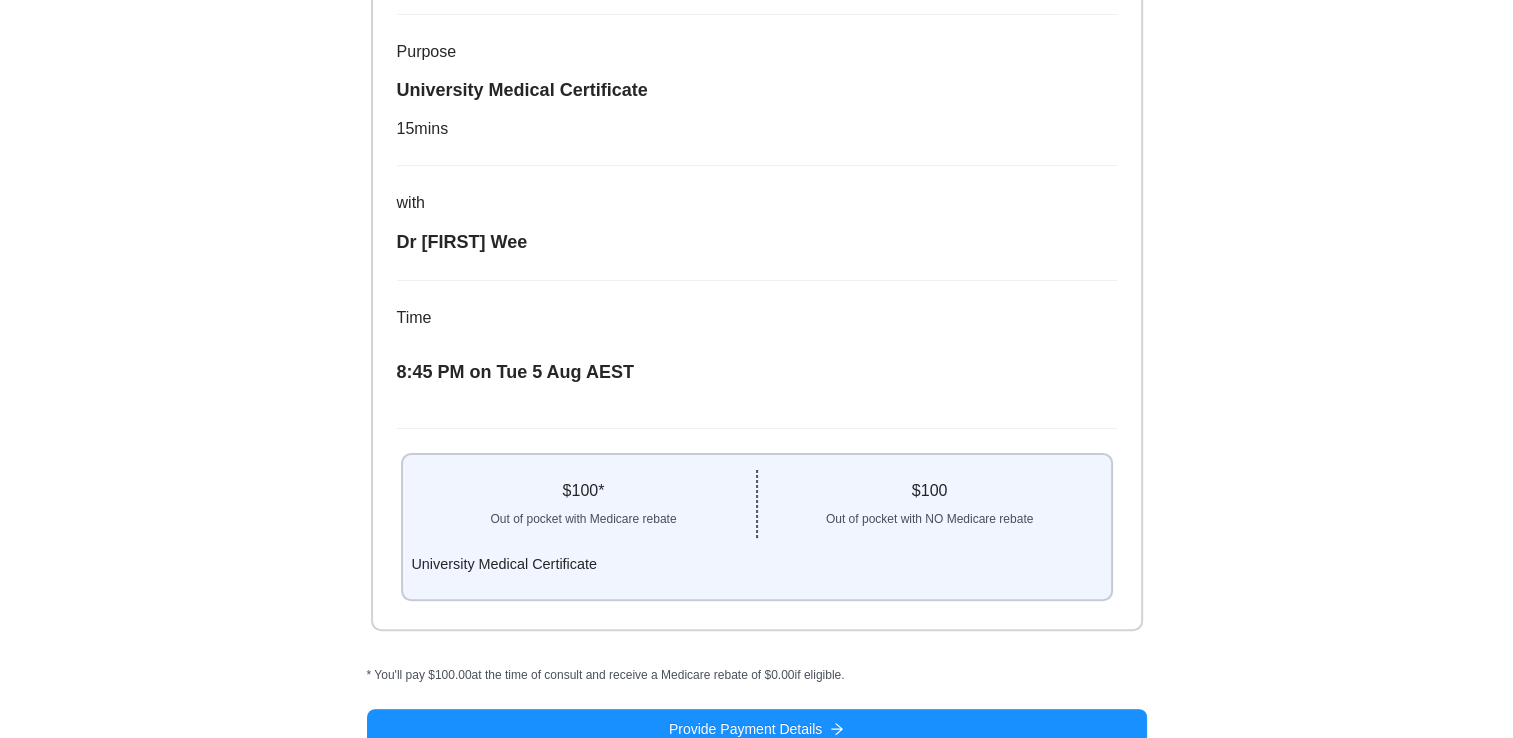 scroll, scrollTop: 376, scrollLeft: 0, axis: vertical 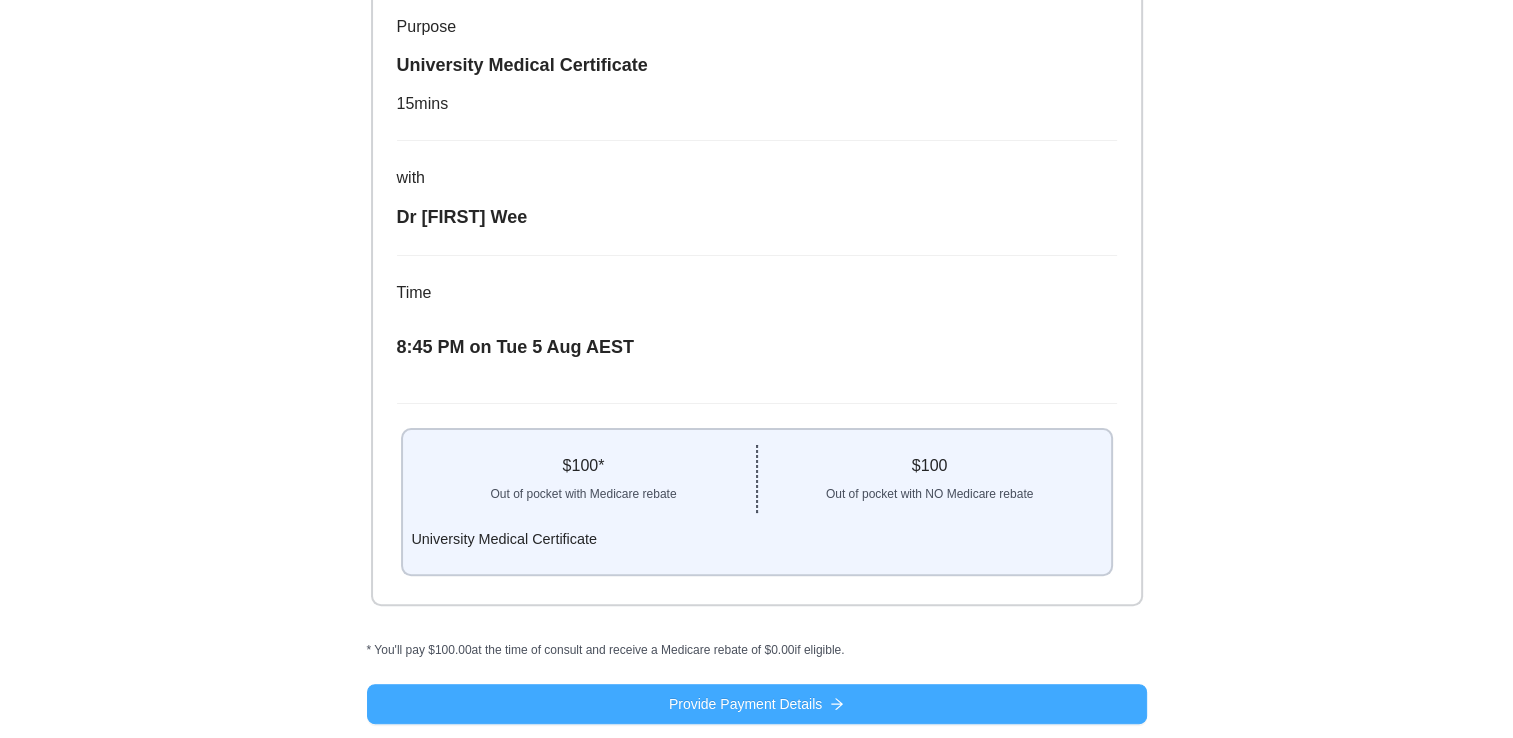 click on "Provide Payment Details" at bounding box center [745, 704] 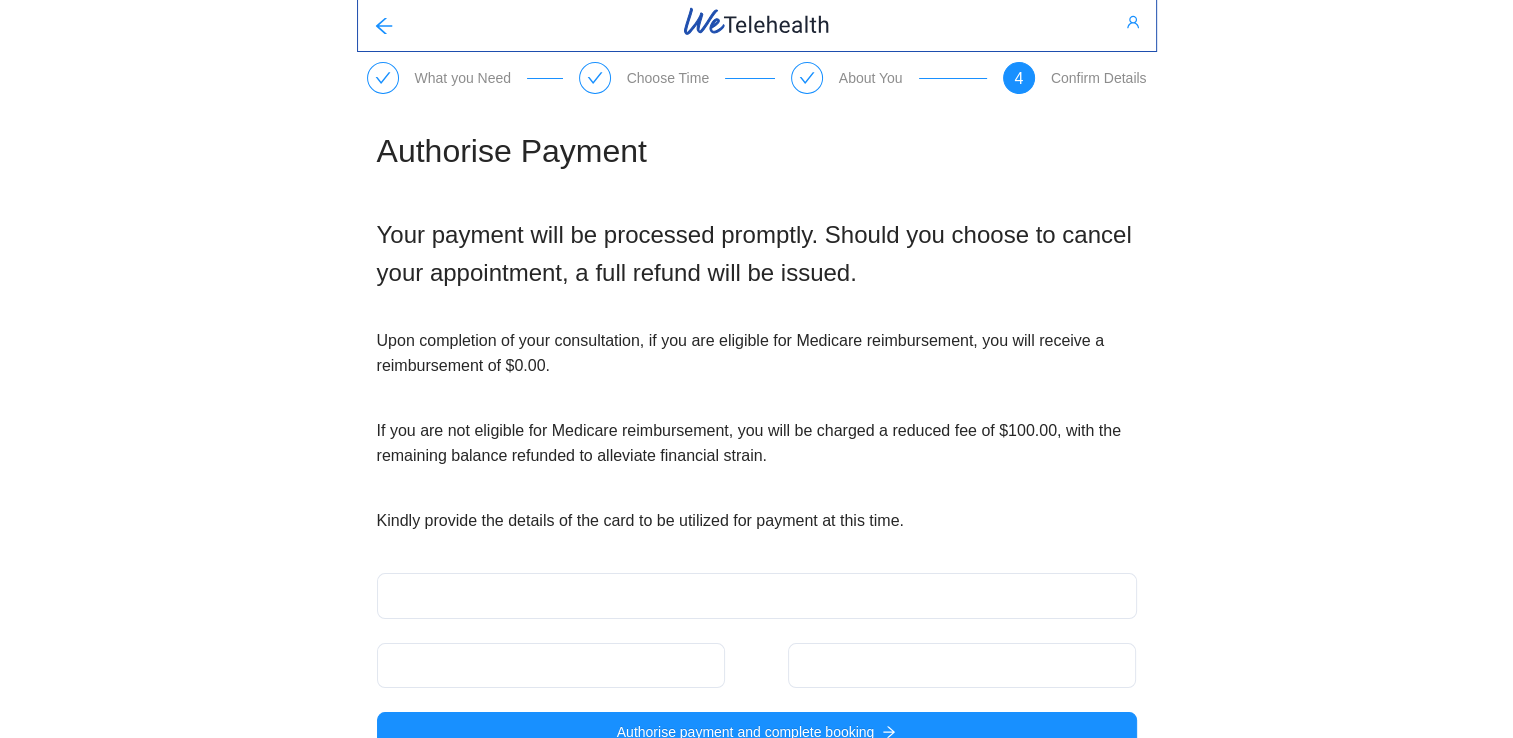 scroll, scrollTop: 0, scrollLeft: 0, axis: both 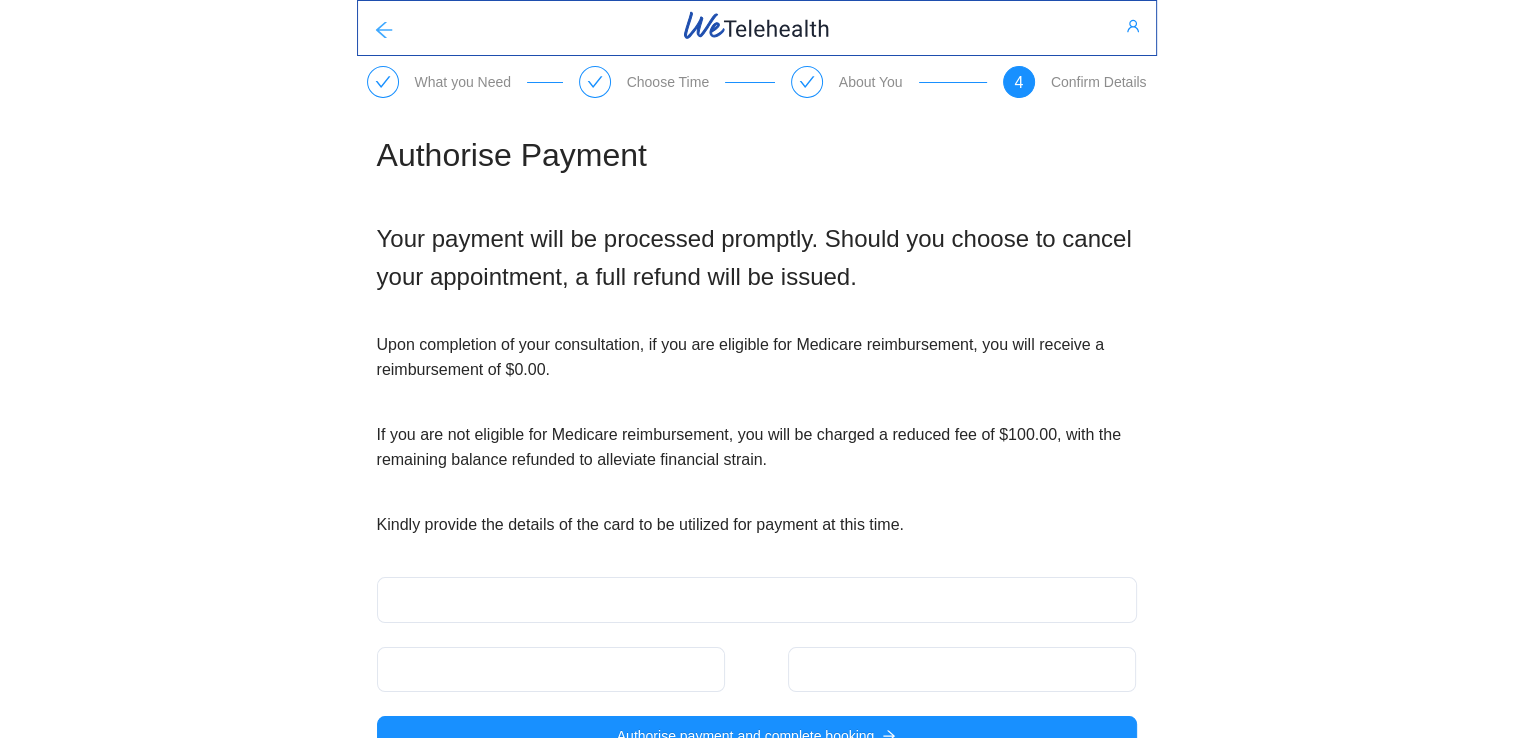 click 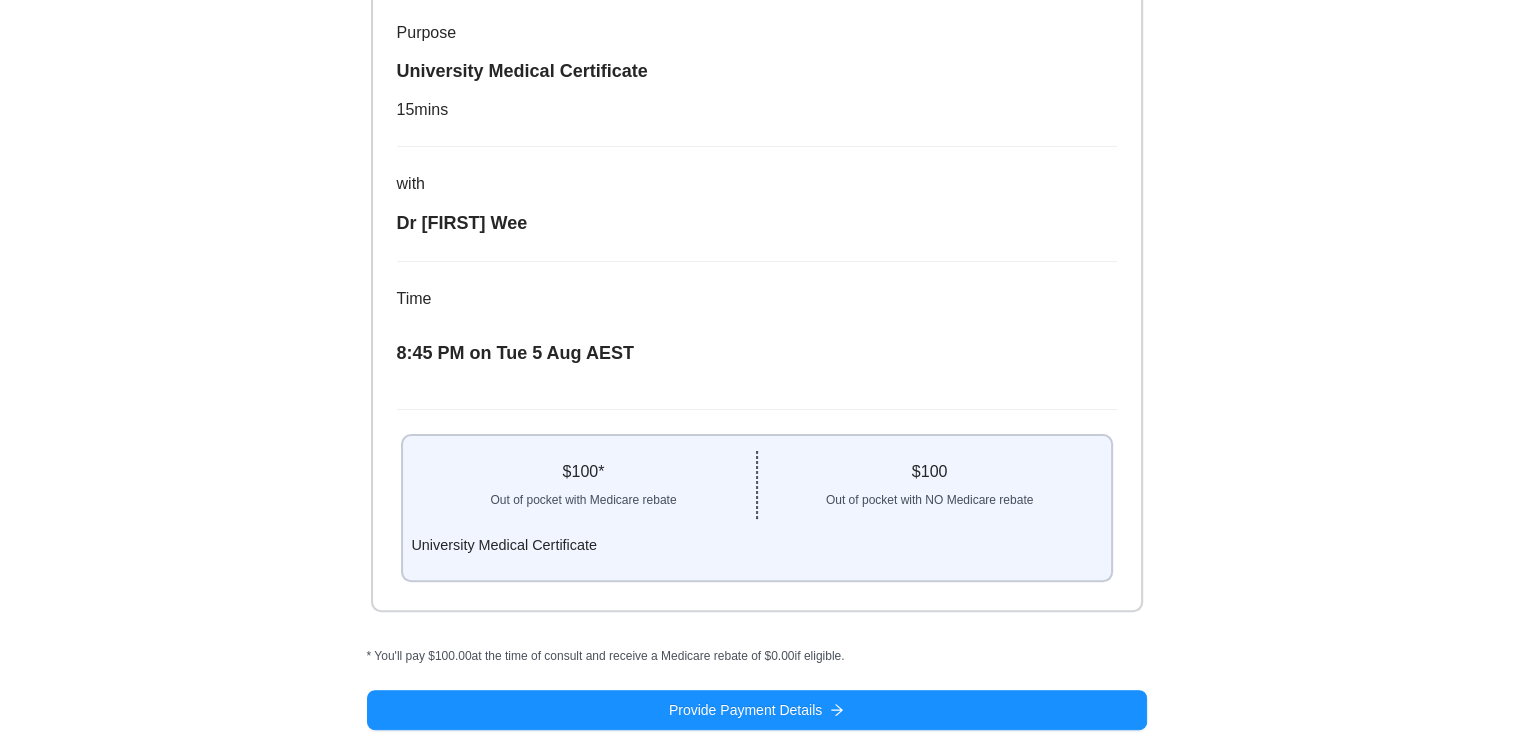 scroll, scrollTop: 376, scrollLeft: 0, axis: vertical 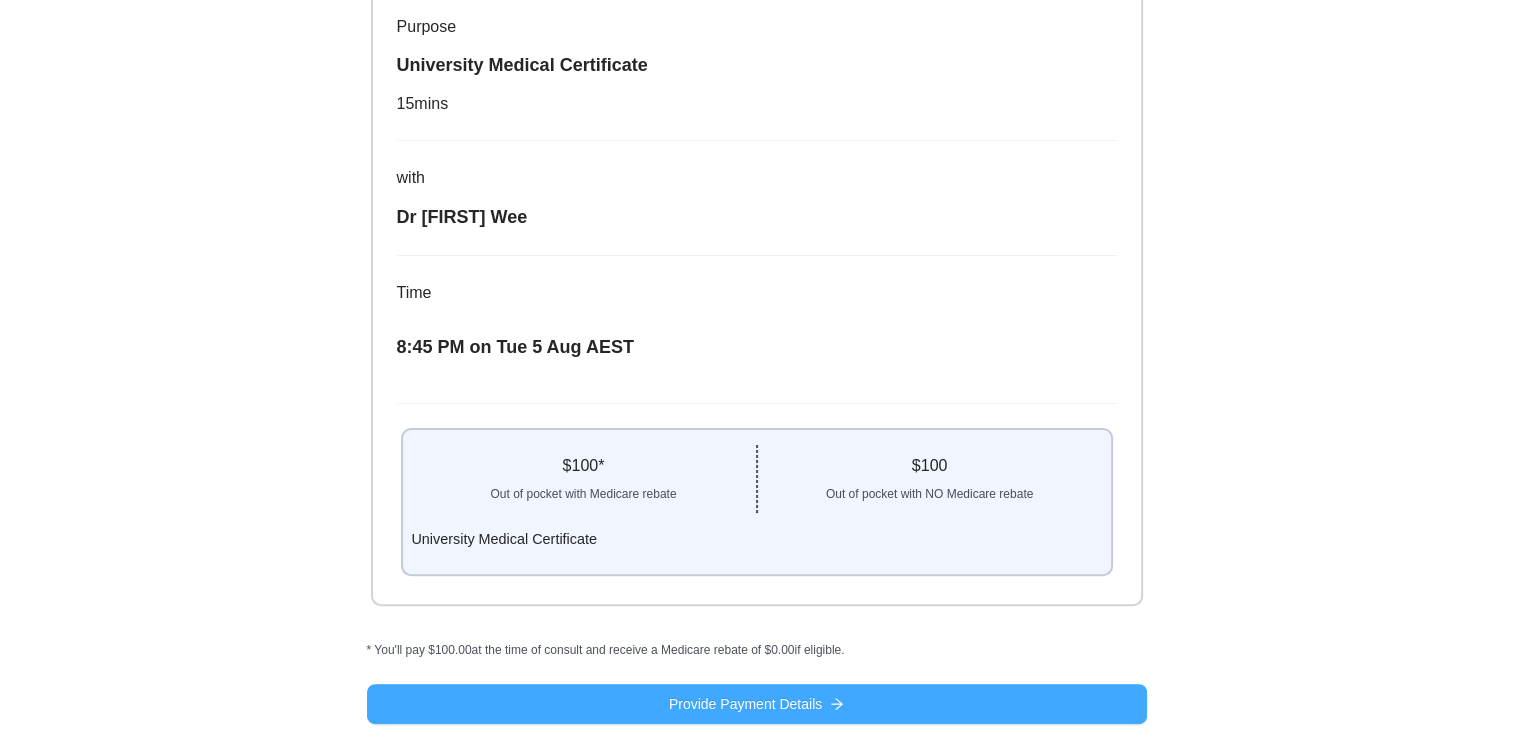 click on "Provide Payment Details" at bounding box center [745, 704] 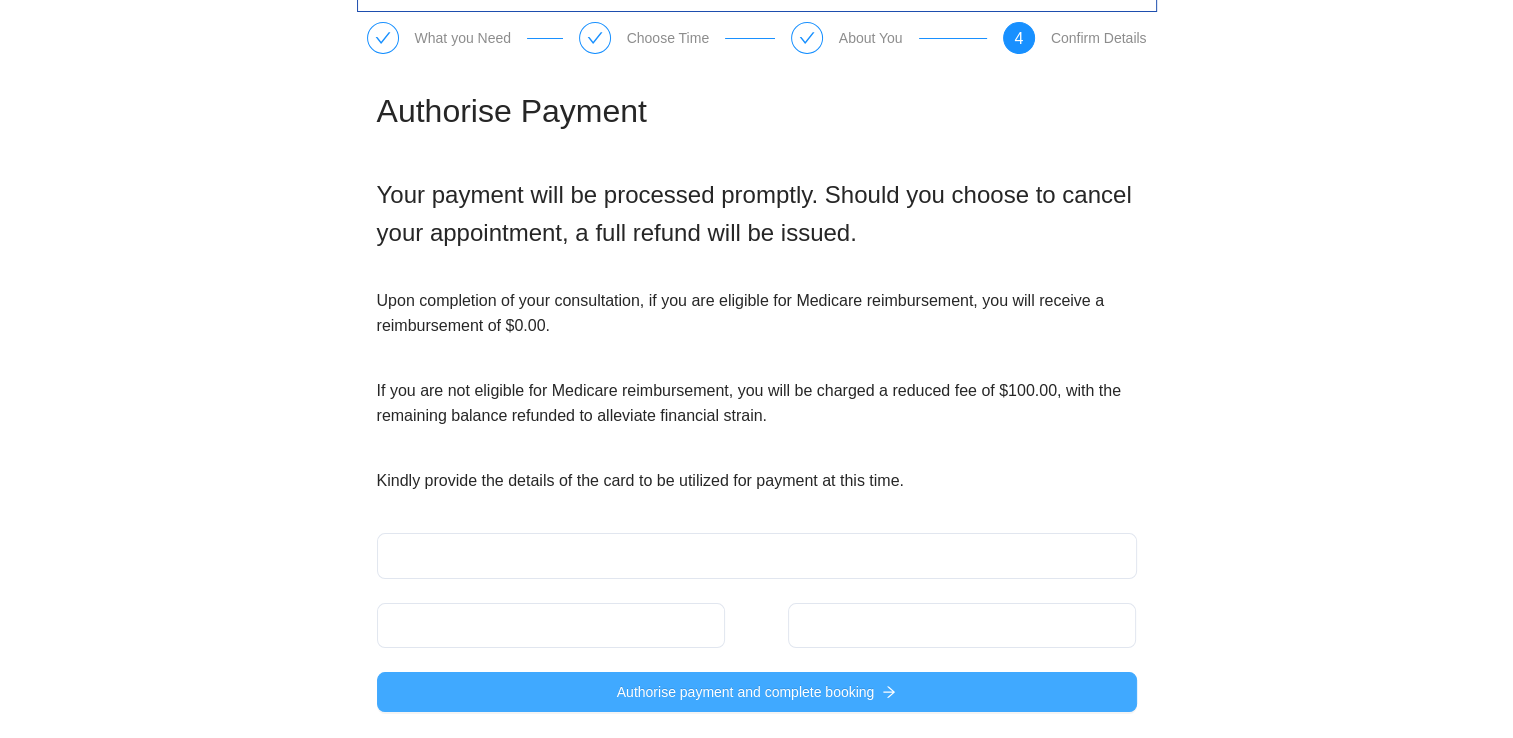 scroll, scrollTop: 49, scrollLeft: 0, axis: vertical 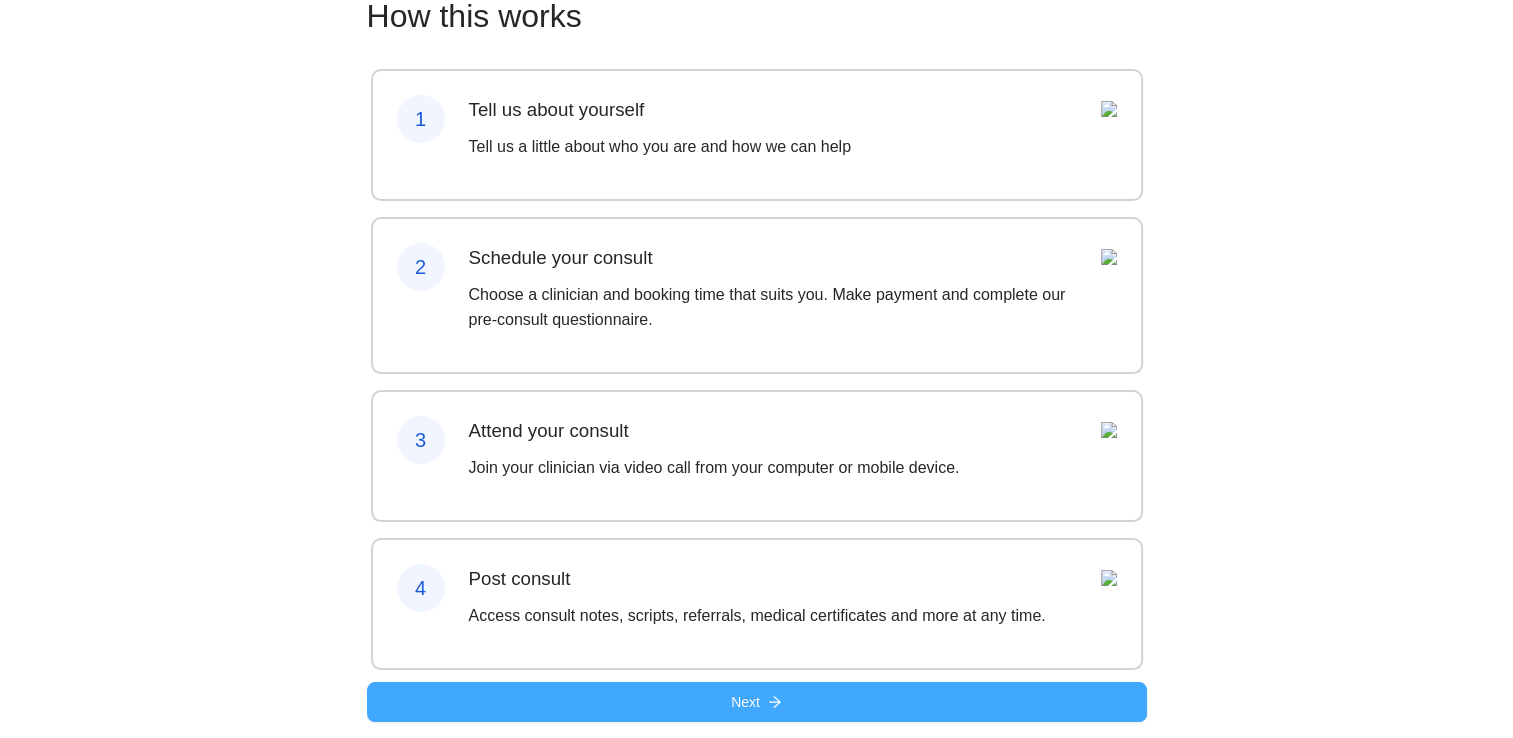 click on "Next" at bounding box center (745, 702) 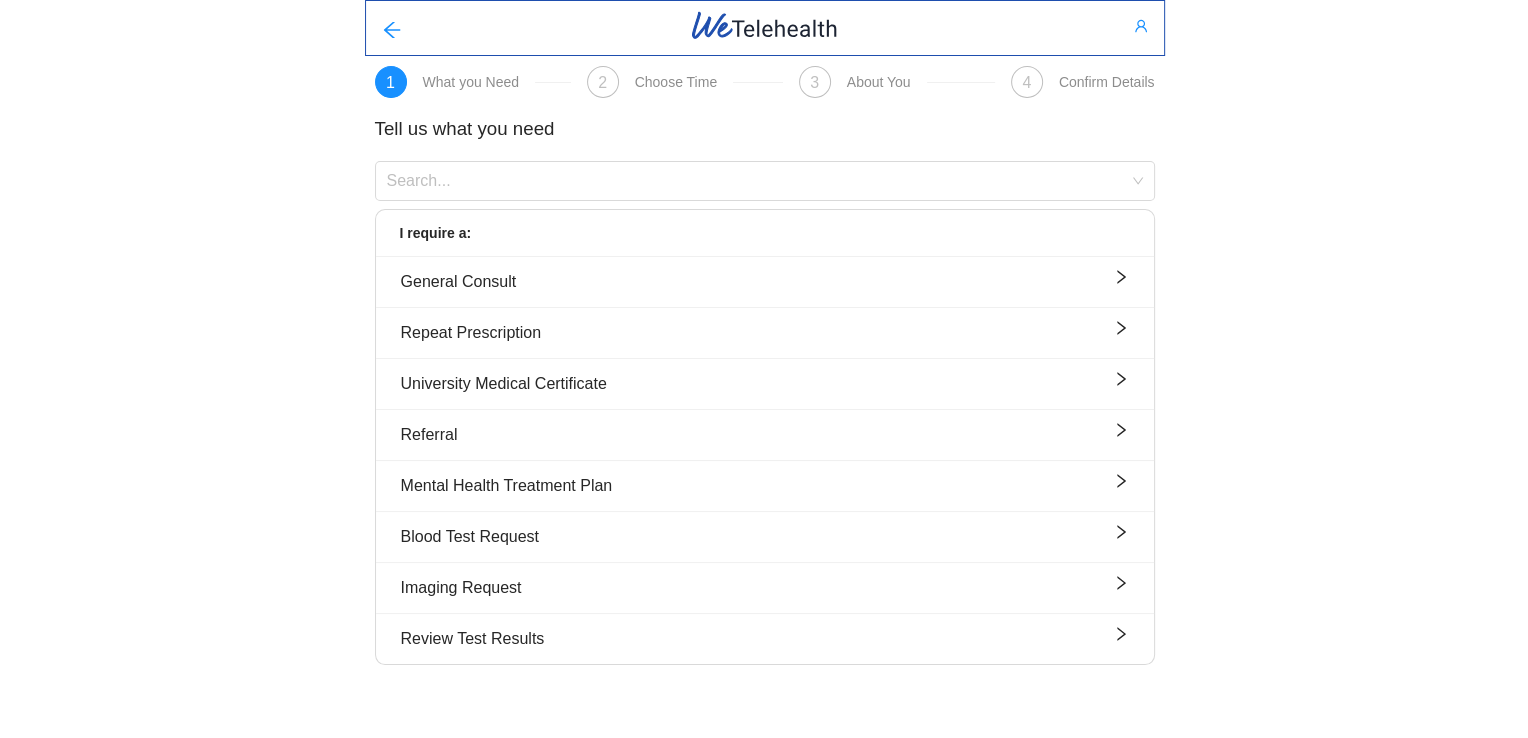 scroll, scrollTop: 0, scrollLeft: 0, axis: both 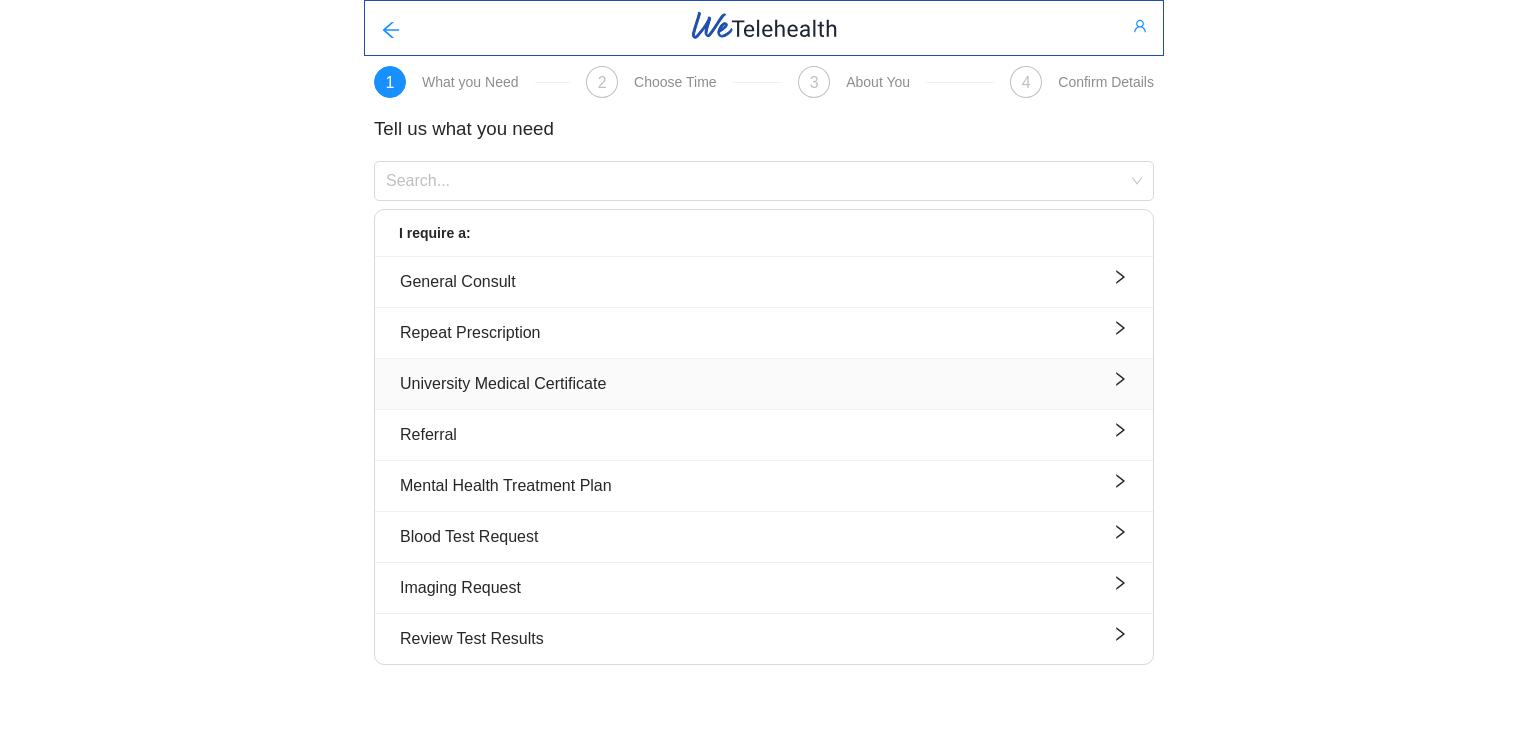click on "University Medical Certificate" at bounding box center (764, 383) 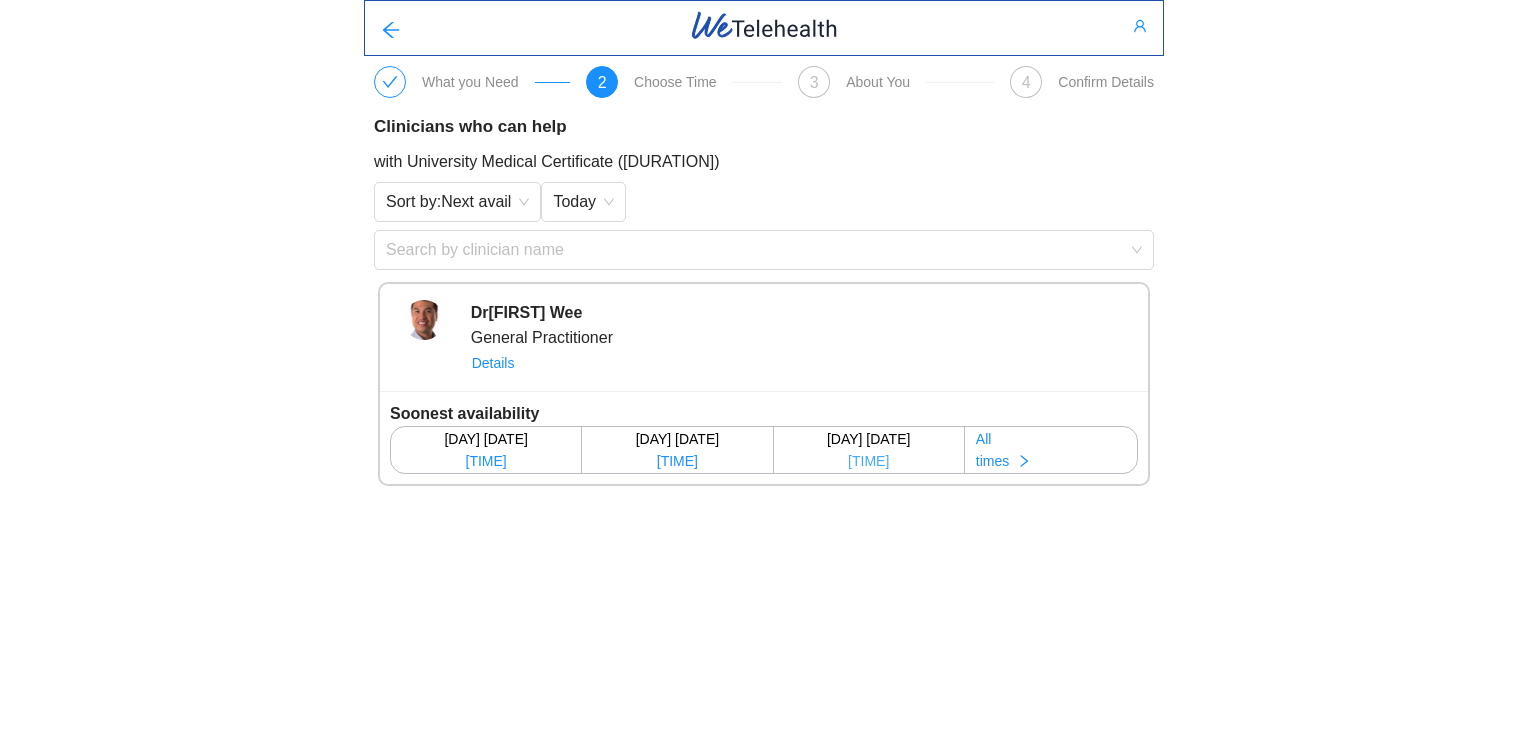click on "[TIME]" at bounding box center (868, 461) 